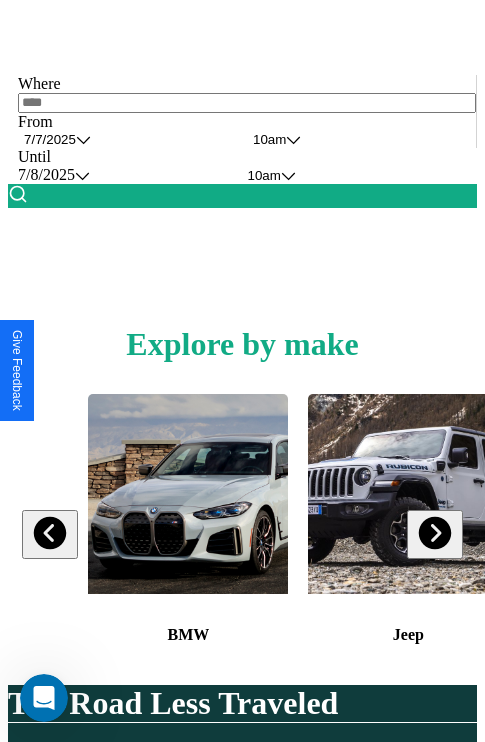 scroll, scrollTop: 308, scrollLeft: 0, axis: vertical 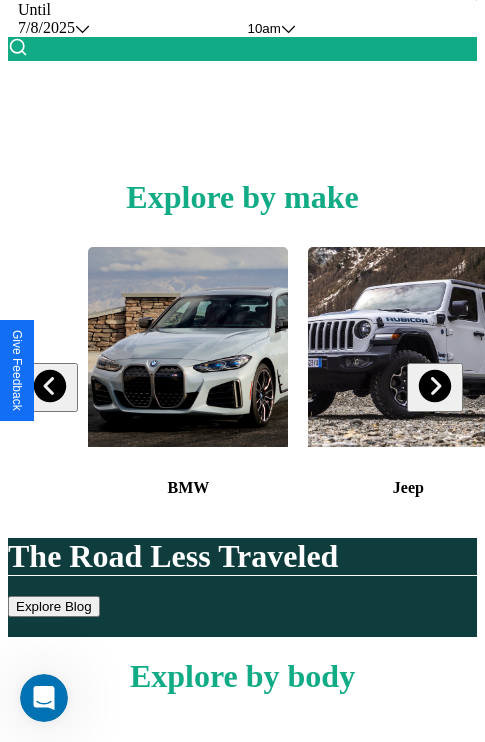 click at bounding box center (434, 386) 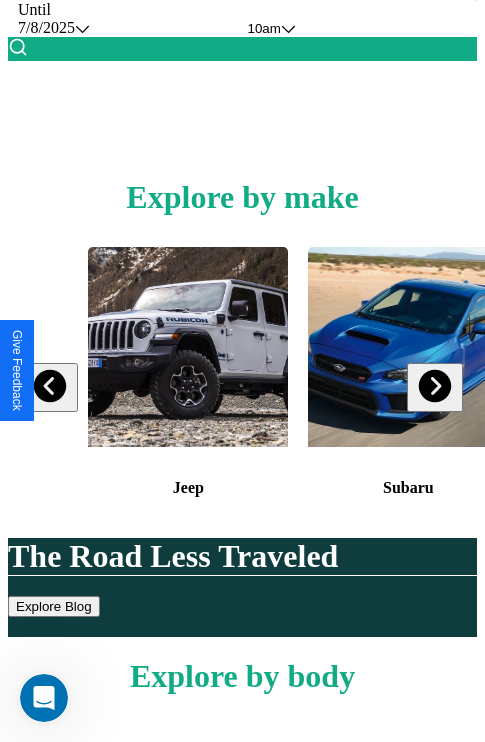 click at bounding box center (408, 347) 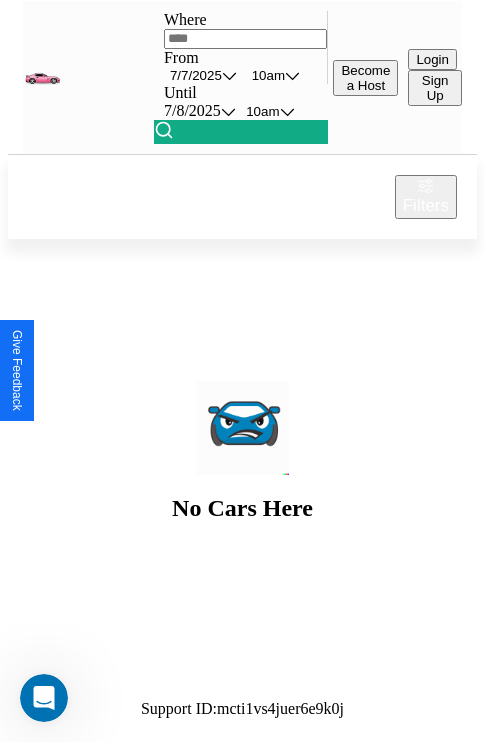 scroll, scrollTop: 0, scrollLeft: 0, axis: both 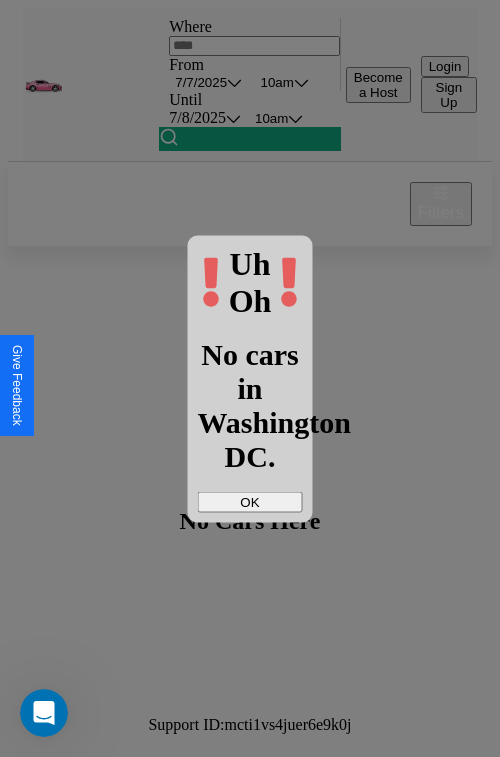 click on "OK" at bounding box center (250, 501) 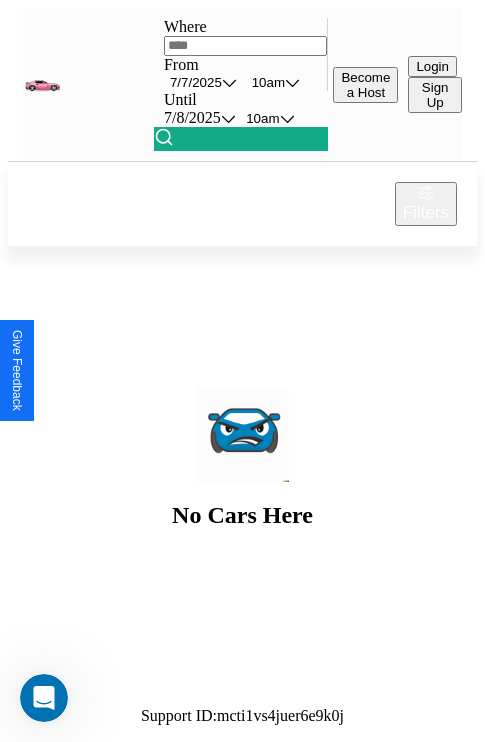 click at bounding box center (246, 46) 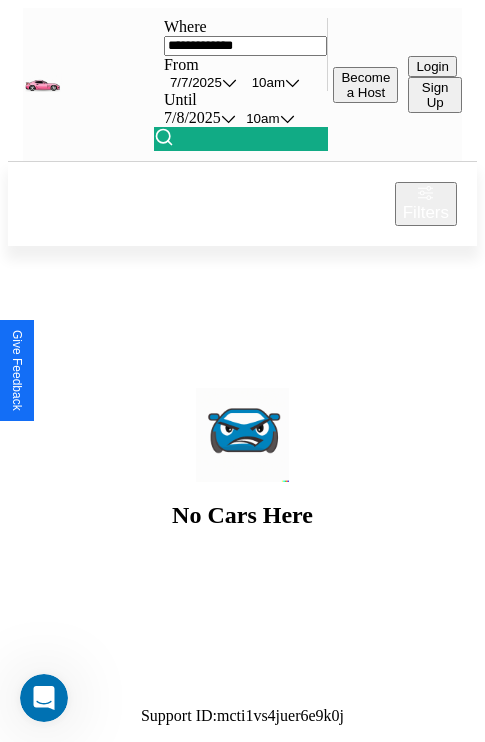 type on "**********" 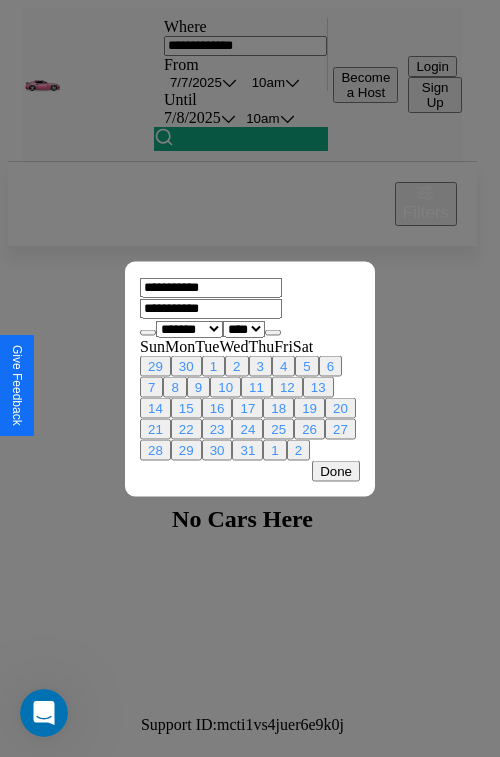 click on "******* ******** ***** ***** *** **** **** ****** ********* ******* ******** ********" at bounding box center [189, 328] 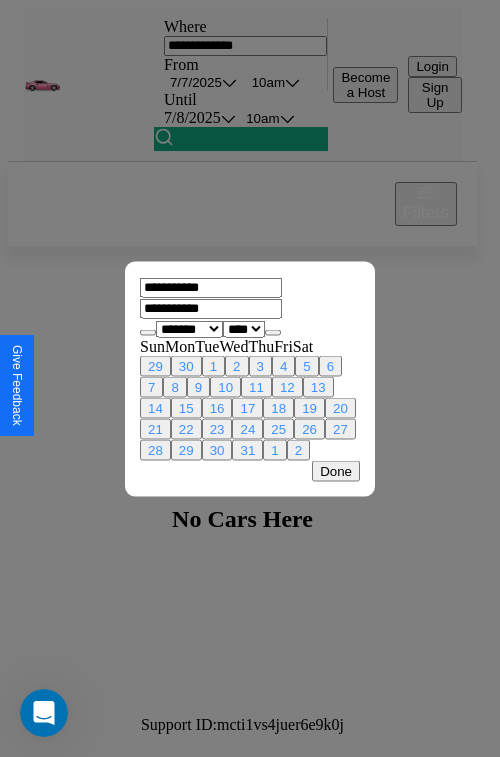 click on "**** **** **** **** **** **** **** **** **** **** **** **** **** **** **** **** **** **** **** **** **** **** **** **** **** **** **** **** **** **** **** **** **** **** **** **** **** **** **** **** **** **** **** **** **** **** **** **** **** **** **** **** **** **** **** **** **** **** **** **** **** **** **** **** **** **** **** **** **** **** **** **** **** **** **** **** **** **** **** **** **** **** **** **** **** **** **** **** **** **** **** **** **** **** **** **** **** **** **** **** **** **** **** **** **** **** **** **** **** **** **** **** **** **** **** **** **** **** **** **** ****" at bounding box center (244, 328) 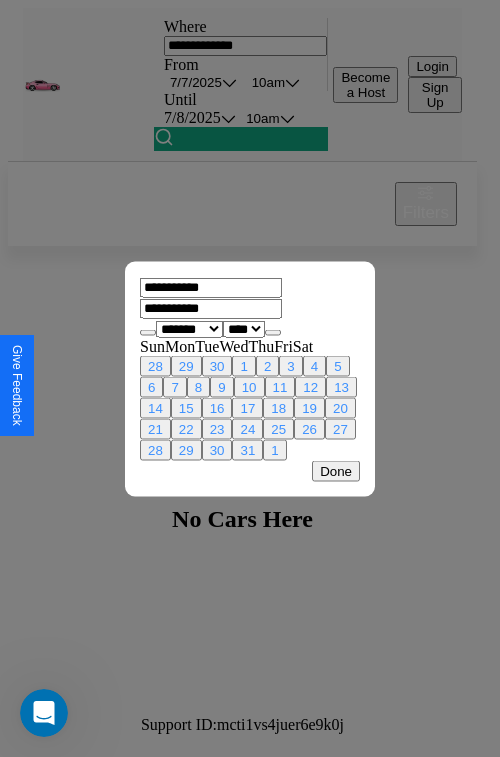 click on "3" at bounding box center [290, 365] 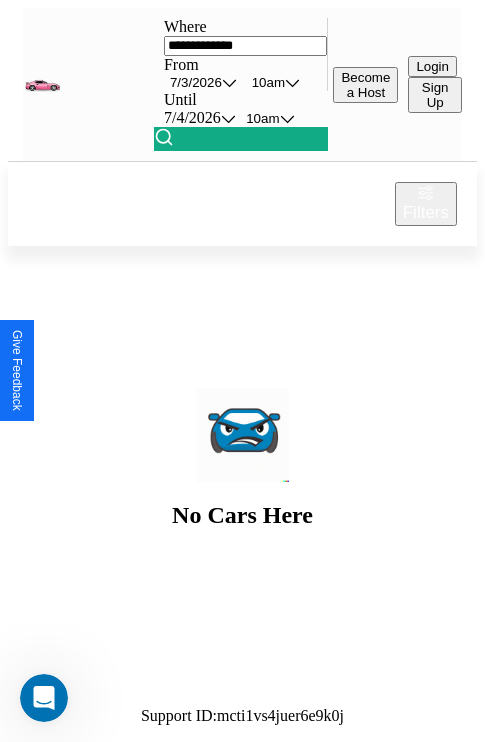 scroll, scrollTop: 0, scrollLeft: 172, axis: horizontal 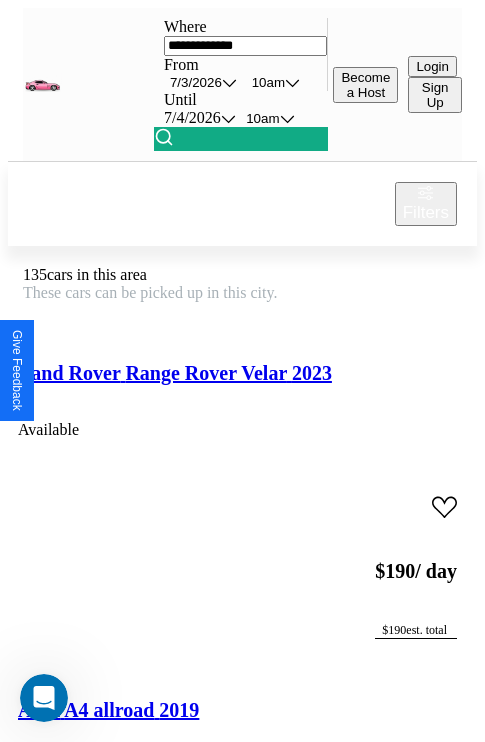 click on "Filters" at bounding box center (426, 213) 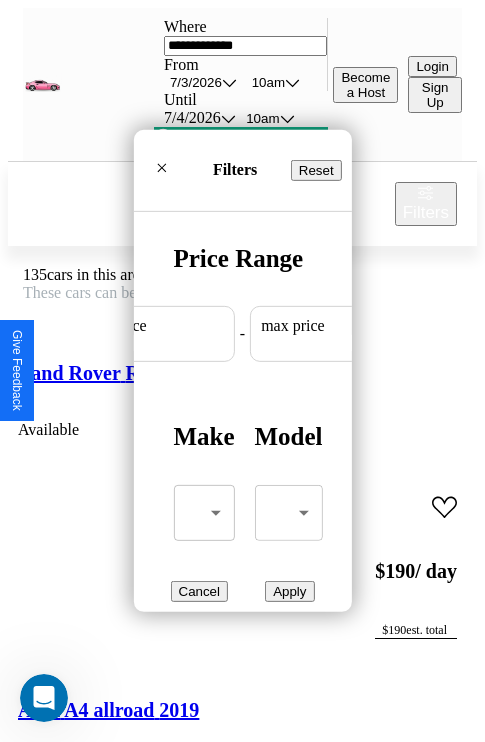 scroll, scrollTop: 0, scrollLeft: 124, axis: horizontal 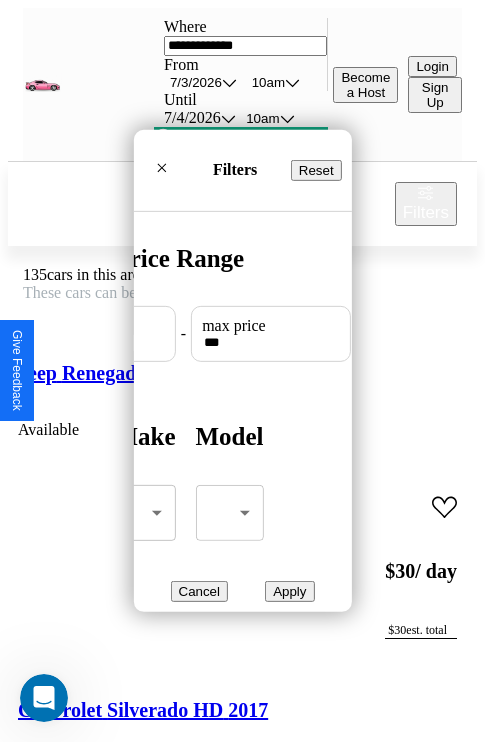 type on "***" 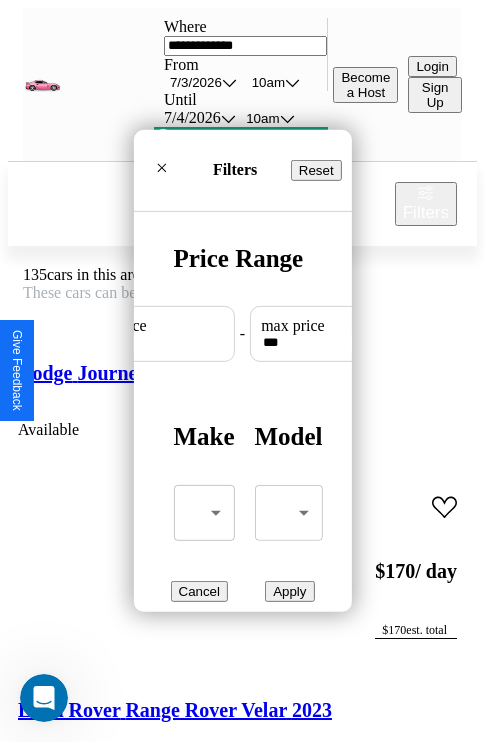 scroll, scrollTop: 59, scrollLeft: 0, axis: vertical 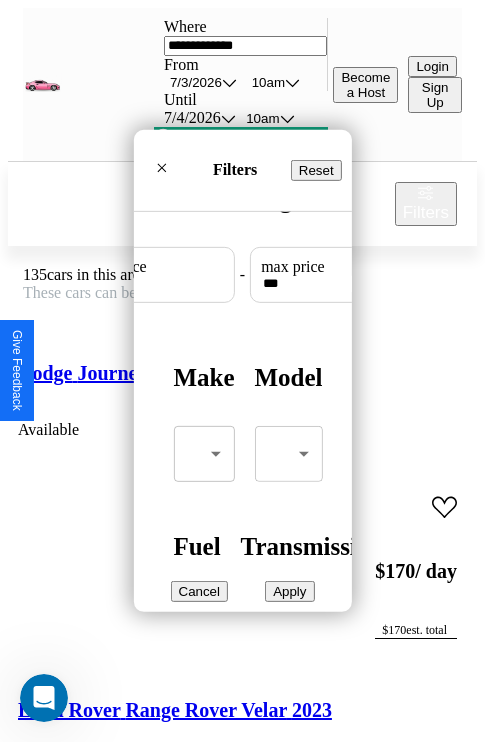type on "**" 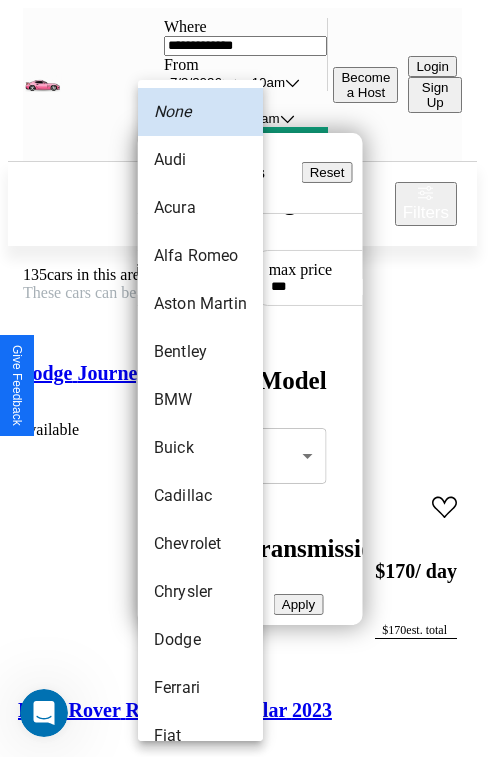 click on "Audi" at bounding box center (200, 160) 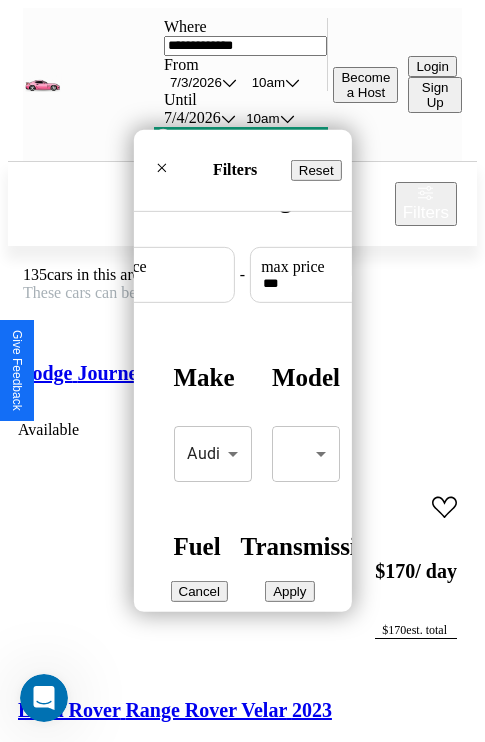 click on "Apply" at bounding box center [289, 591] 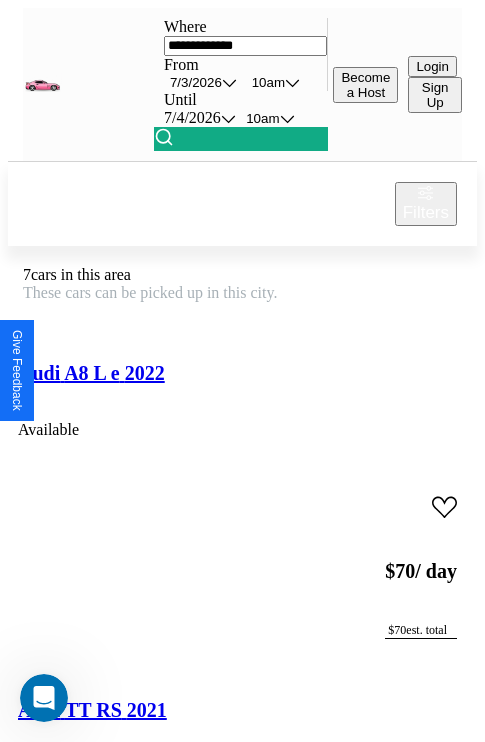 scroll, scrollTop: 138, scrollLeft: 64, axis: both 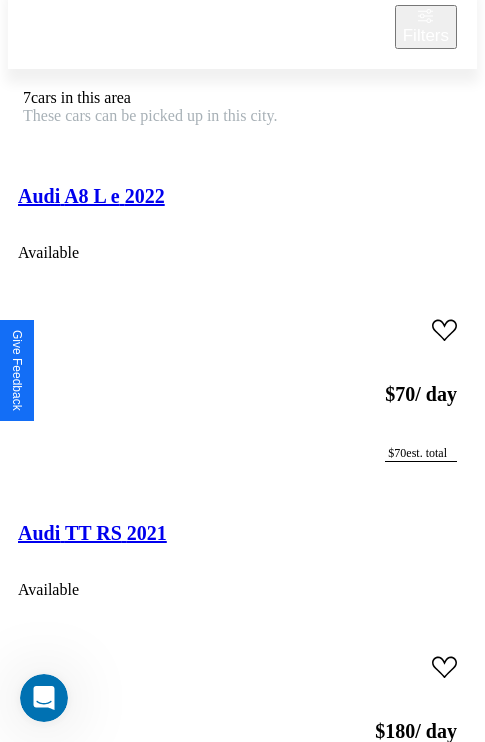 click on "Audi   Q7   2019" at bounding box center (77, 1207) 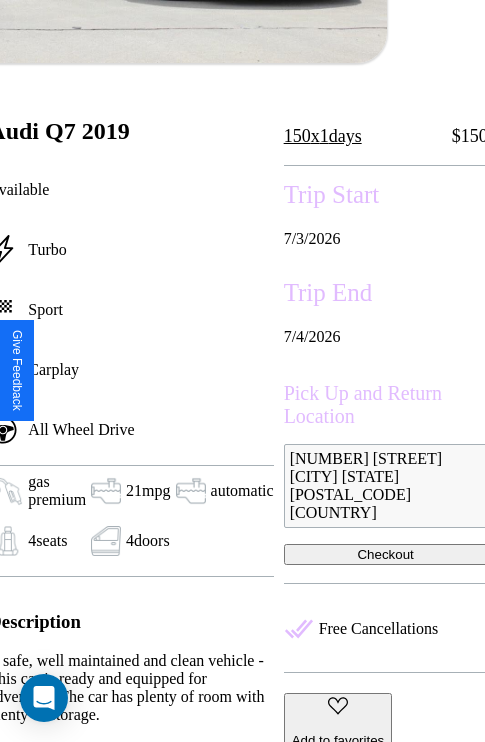 scroll, scrollTop: 485, scrollLeft: 107, axis: both 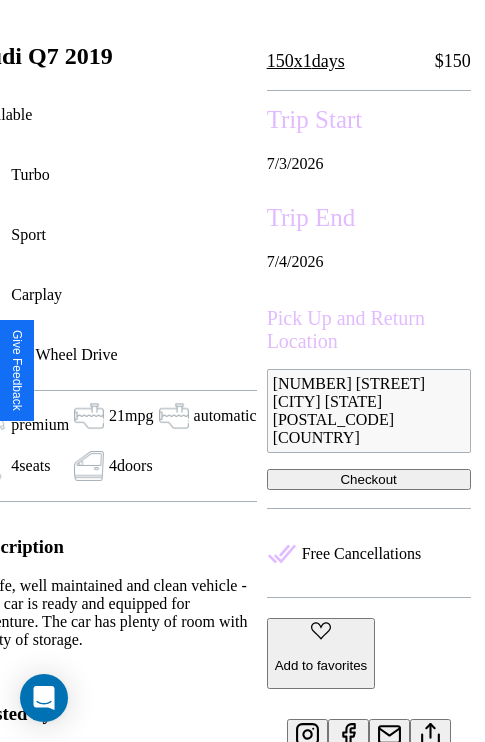 click on "Checkout" at bounding box center (369, 479) 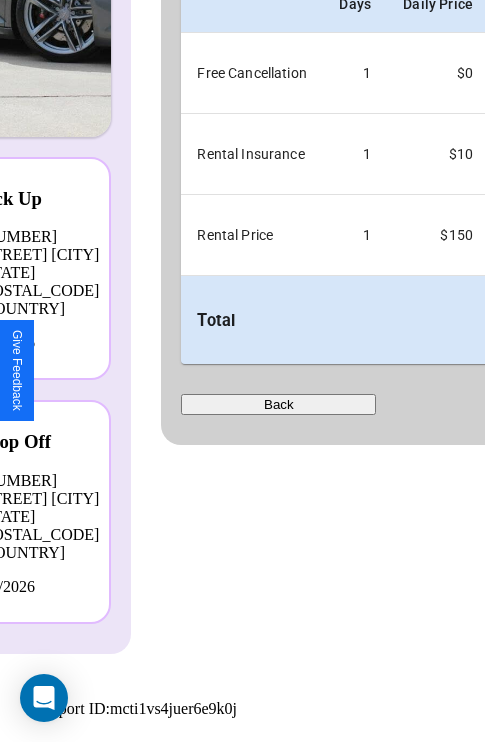 scroll, scrollTop: 0, scrollLeft: 0, axis: both 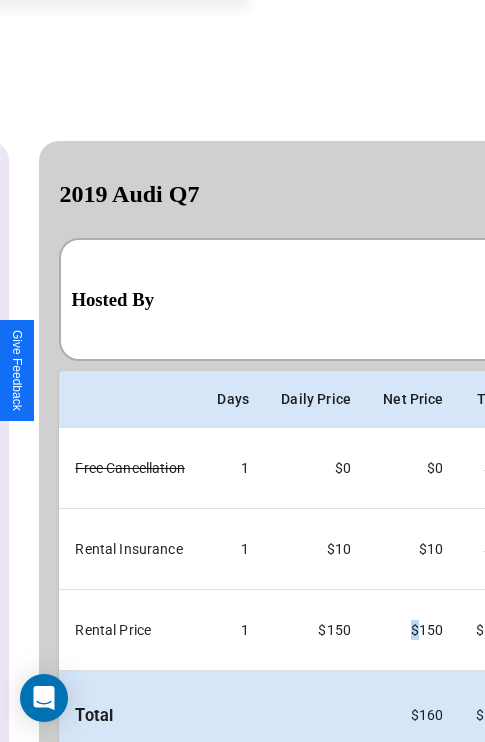 click on "Back" at bounding box center [156, 799] 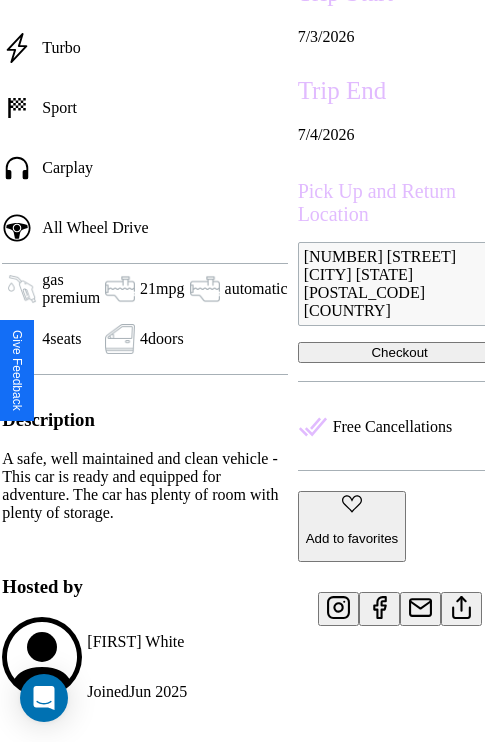 scroll, scrollTop: 696, scrollLeft: 87, axis: both 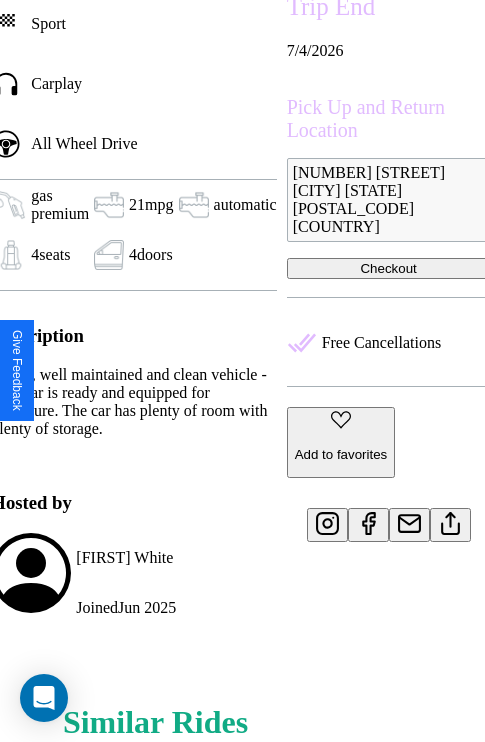 click at bounding box center (450, 520) 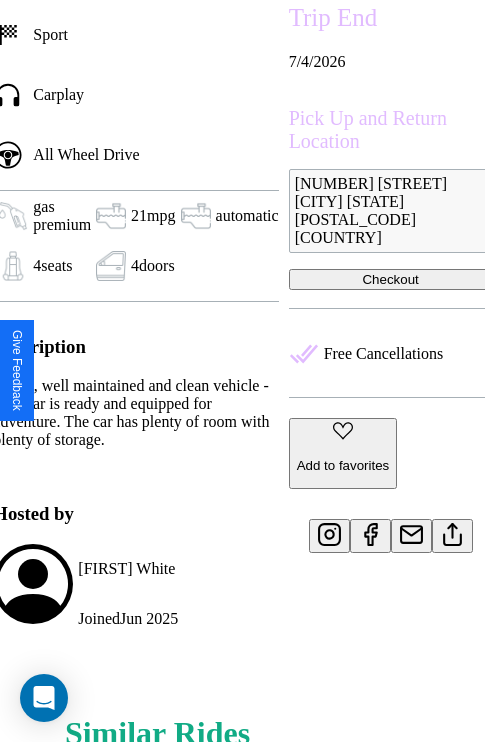 scroll, scrollTop: 696, scrollLeft: 87, axis: both 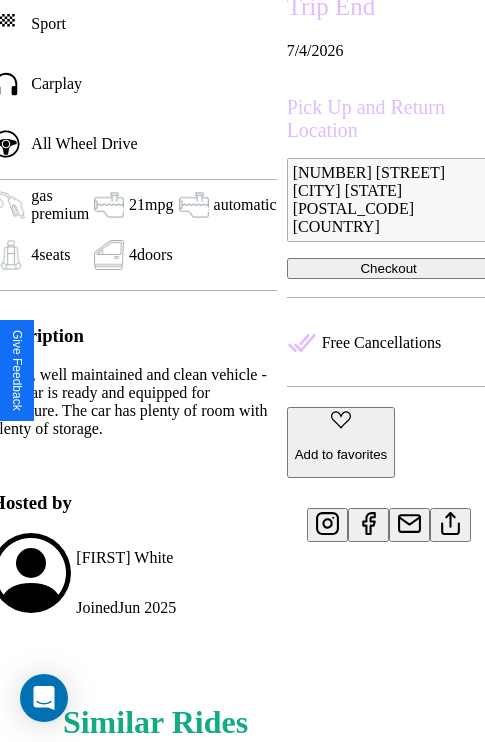 click at bounding box center (450, 520) 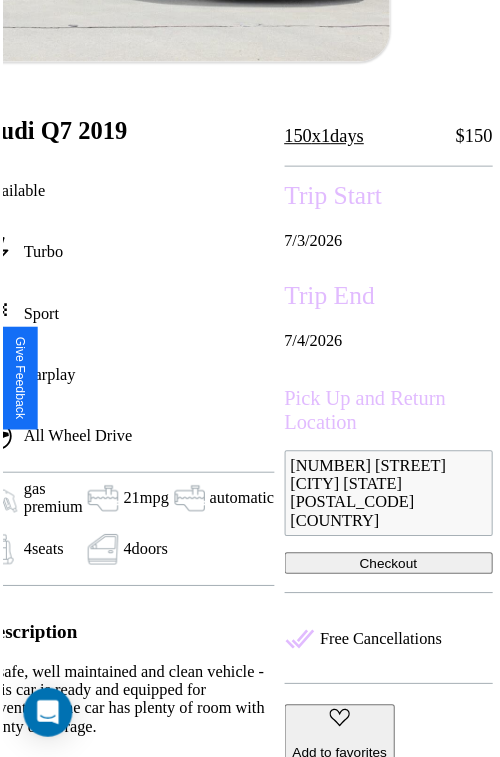 scroll, scrollTop: 180, scrollLeft: 107, axis: both 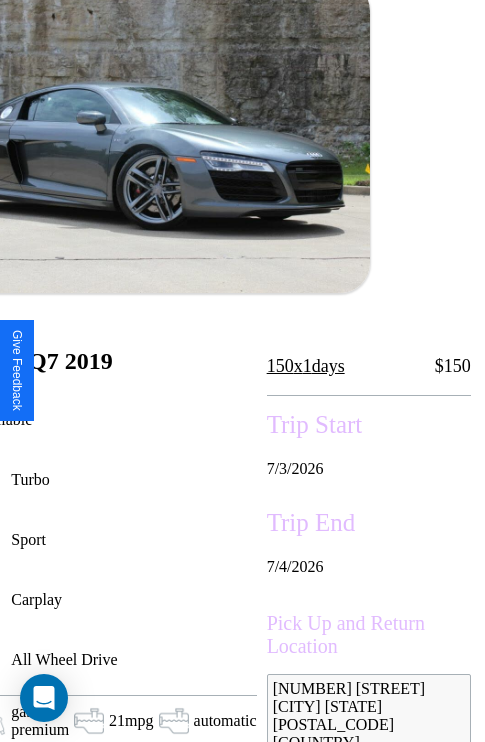 click on "7 / 3 / 2026" at bounding box center (369, 469) 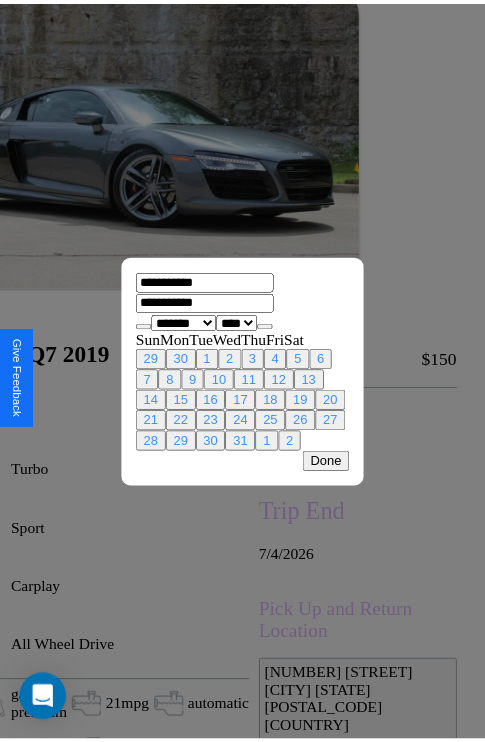 scroll, scrollTop: 0, scrollLeft: 107, axis: horizontal 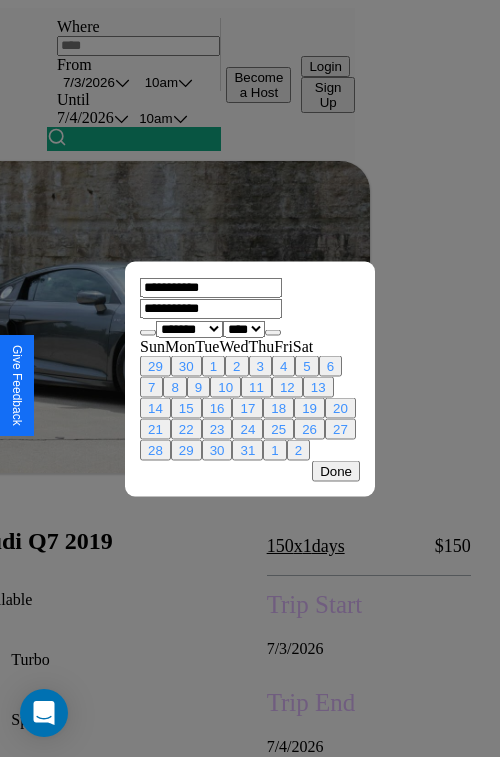click at bounding box center [250, 378] 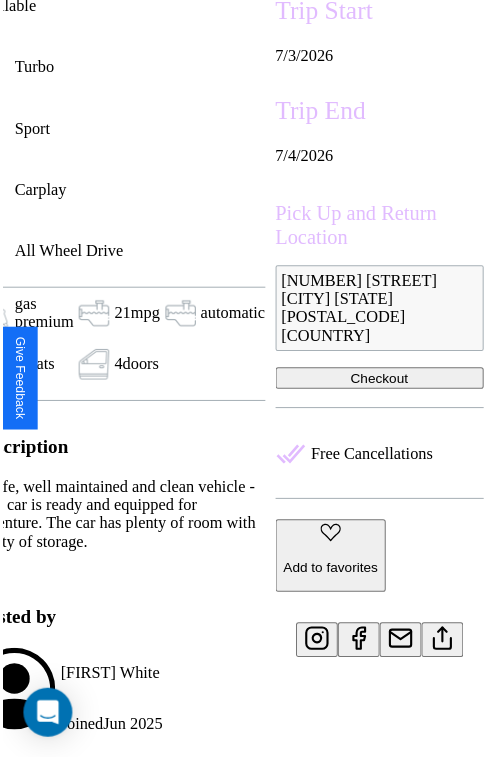 scroll, scrollTop: 627, scrollLeft: 107, axis: both 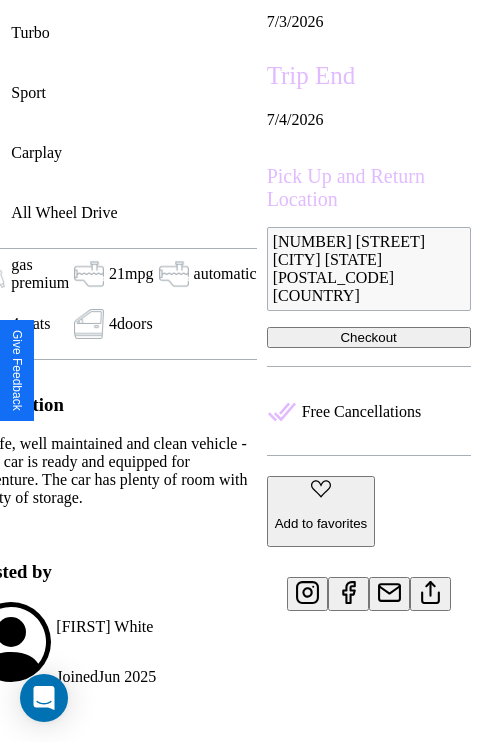 click on "Add to favorites" at bounding box center [321, 523] 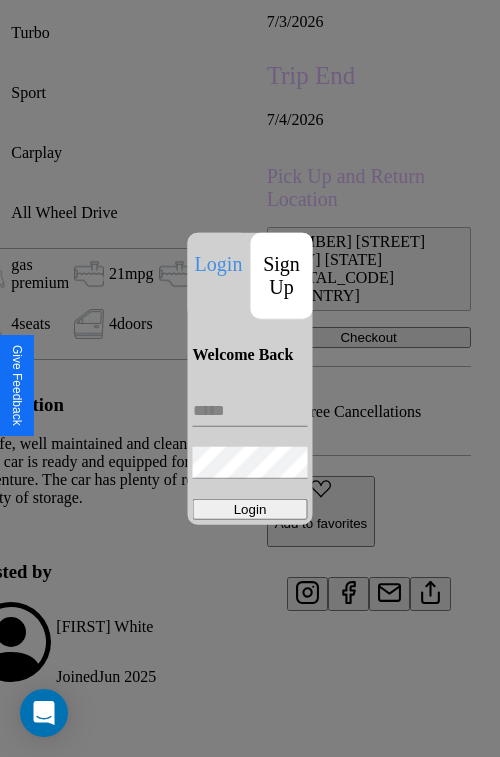 click on "Sign Up" at bounding box center (282, 275) 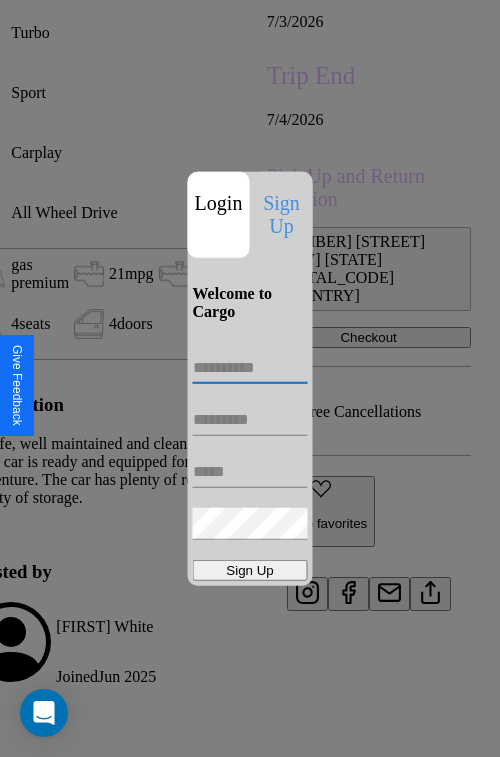 click at bounding box center [250, 368] 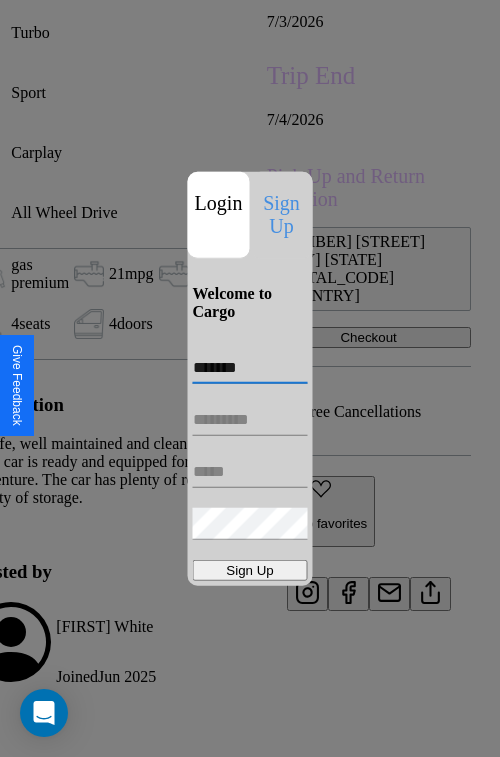 type on "*******" 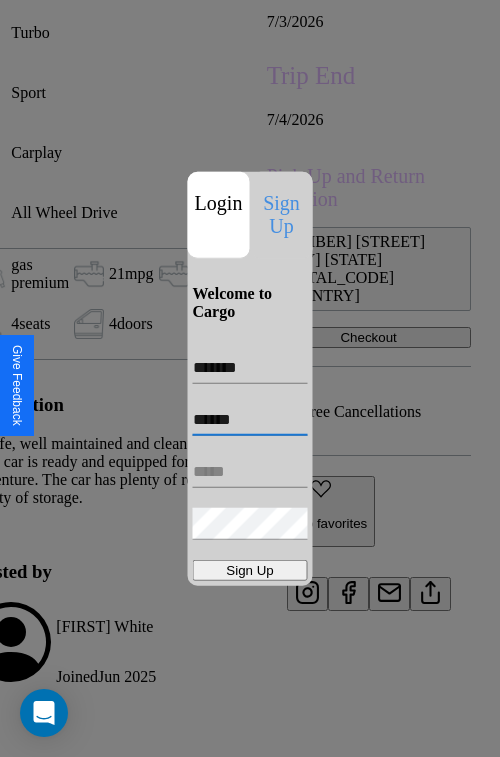 type on "******" 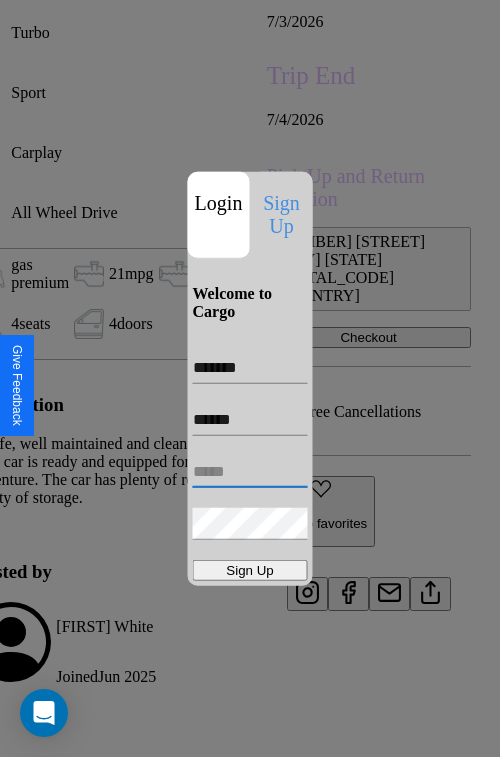 click at bounding box center [250, 472] 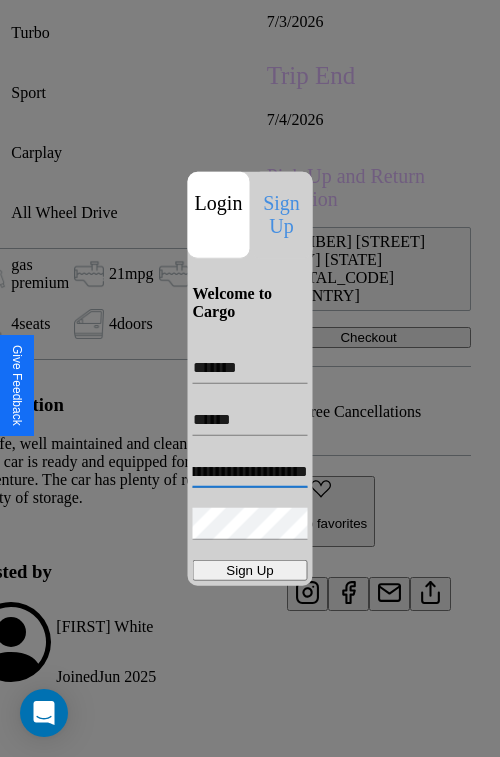 scroll, scrollTop: 0, scrollLeft: 88, axis: horizontal 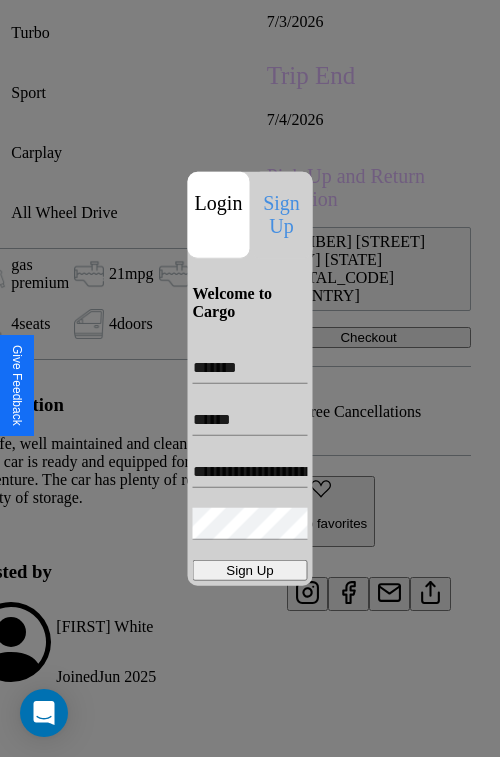 click on "Sign Up" at bounding box center [250, 570] 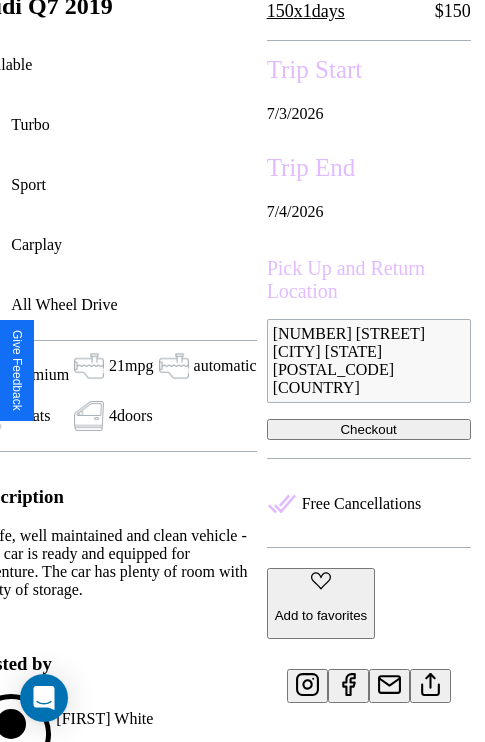 scroll, scrollTop: 485, scrollLeft: 107, axis: both 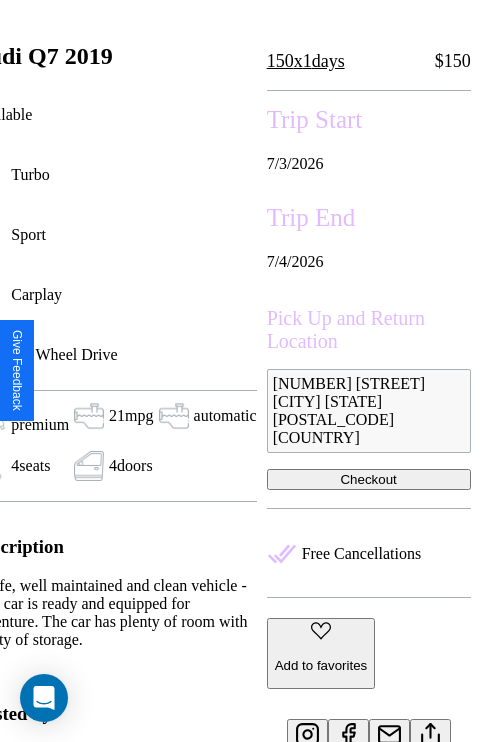 click on "Checkout" at bounding box center [369, 479] 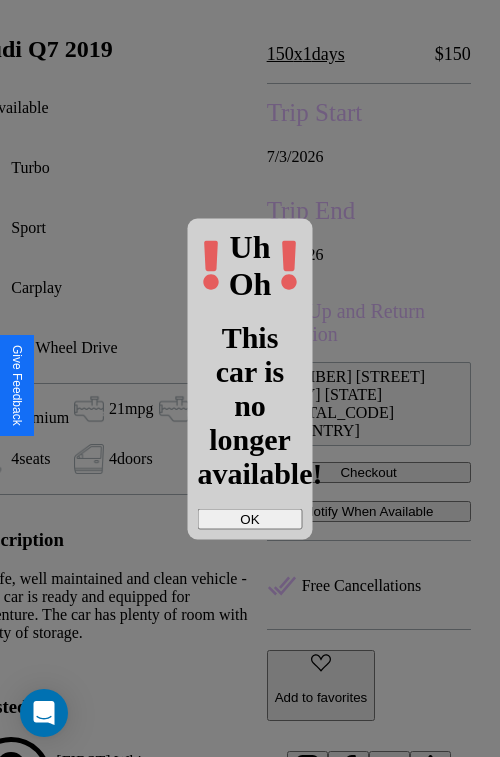 click on "OK" at bounding box center (250, 518) 